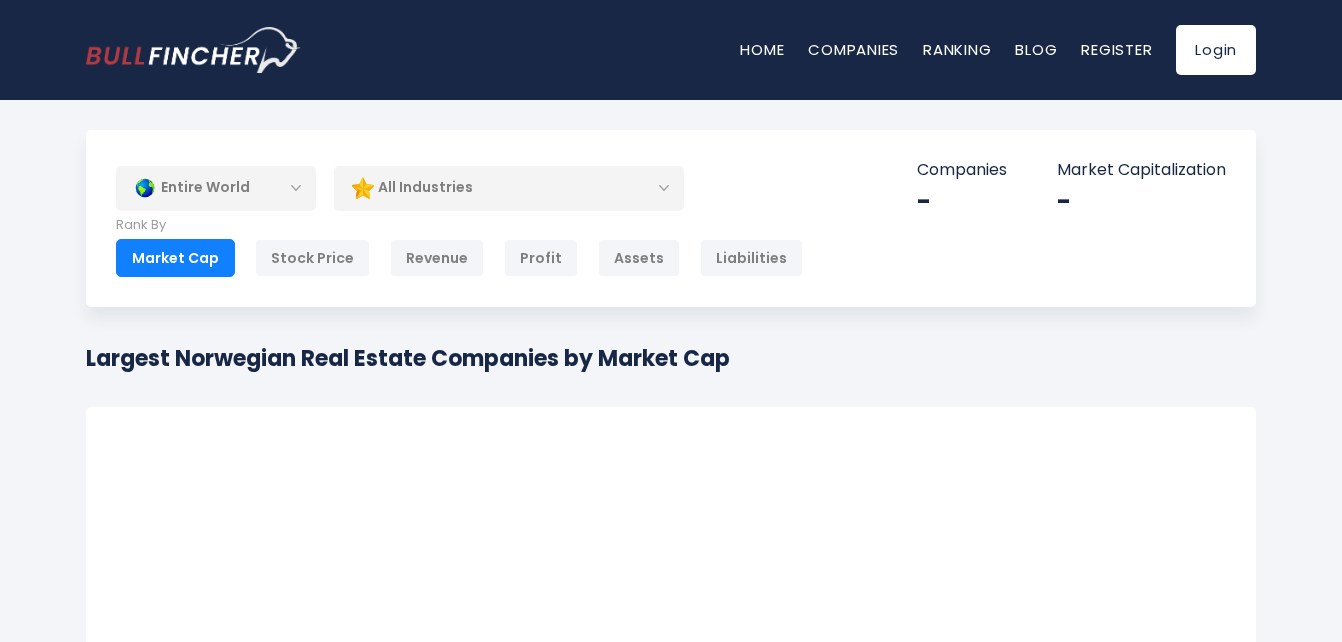 scroll, scrollTop: 0, scrollLeft: 0, axis: both 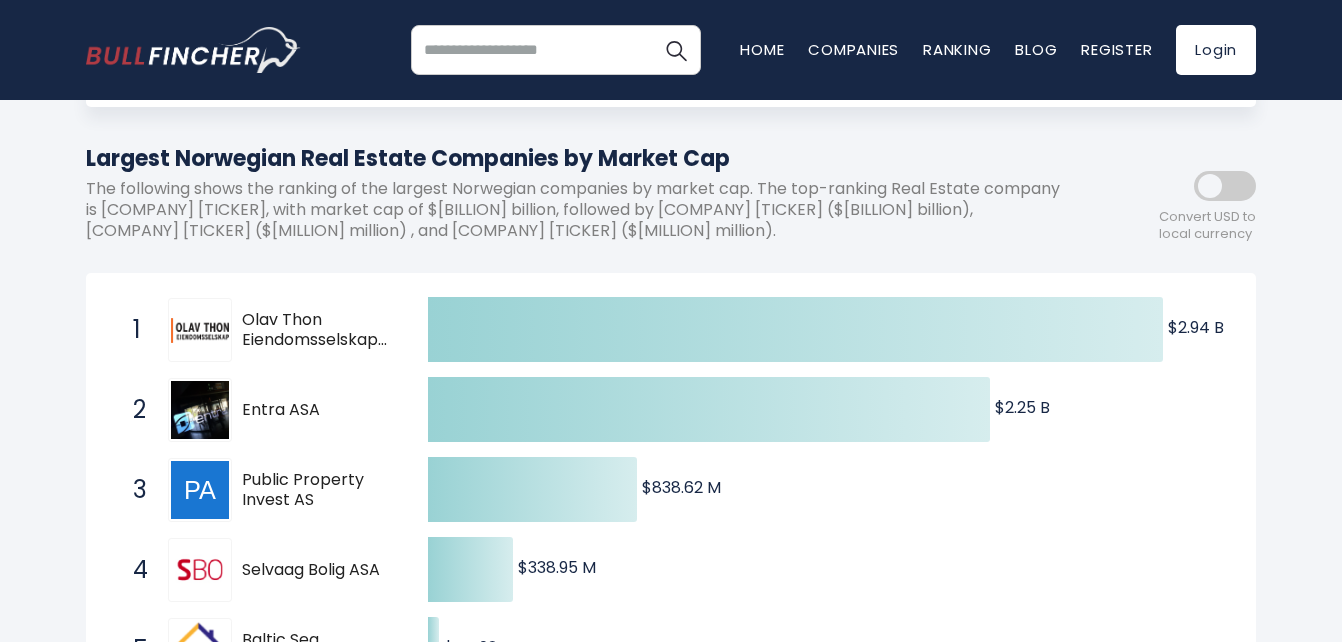 click on "Entra ASA" at bounding box center [317, 410] 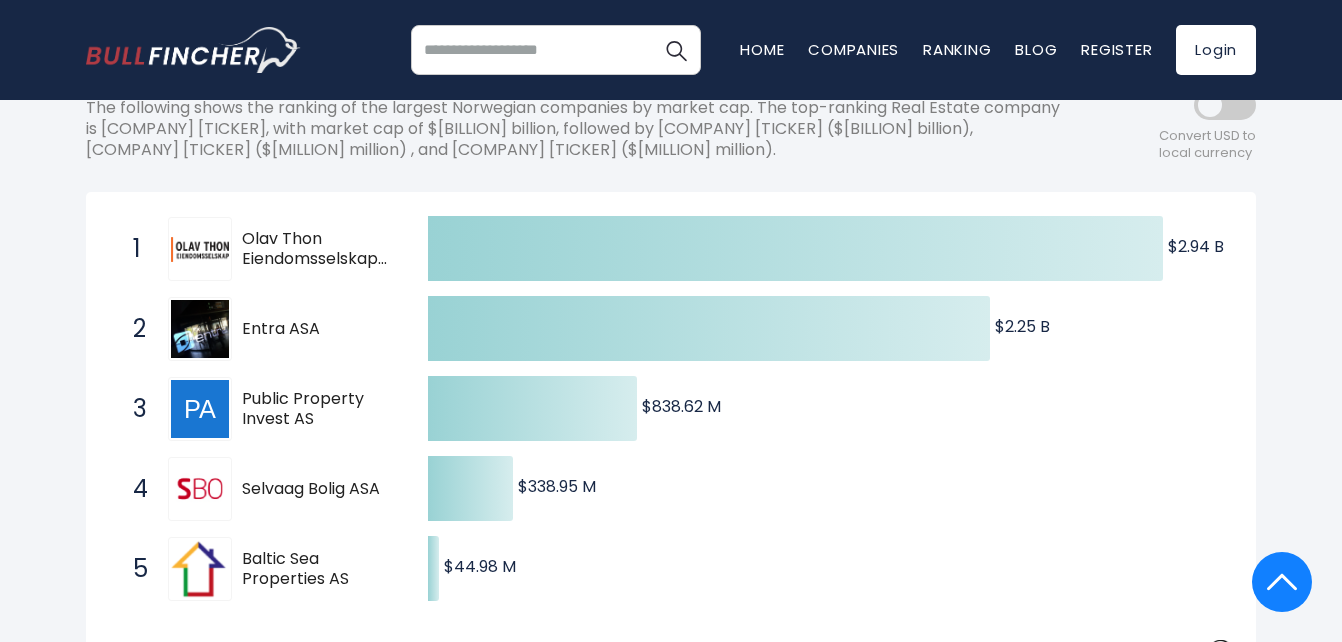 scroll, scrollTop: 0, scrollLeft: 0, axis: both 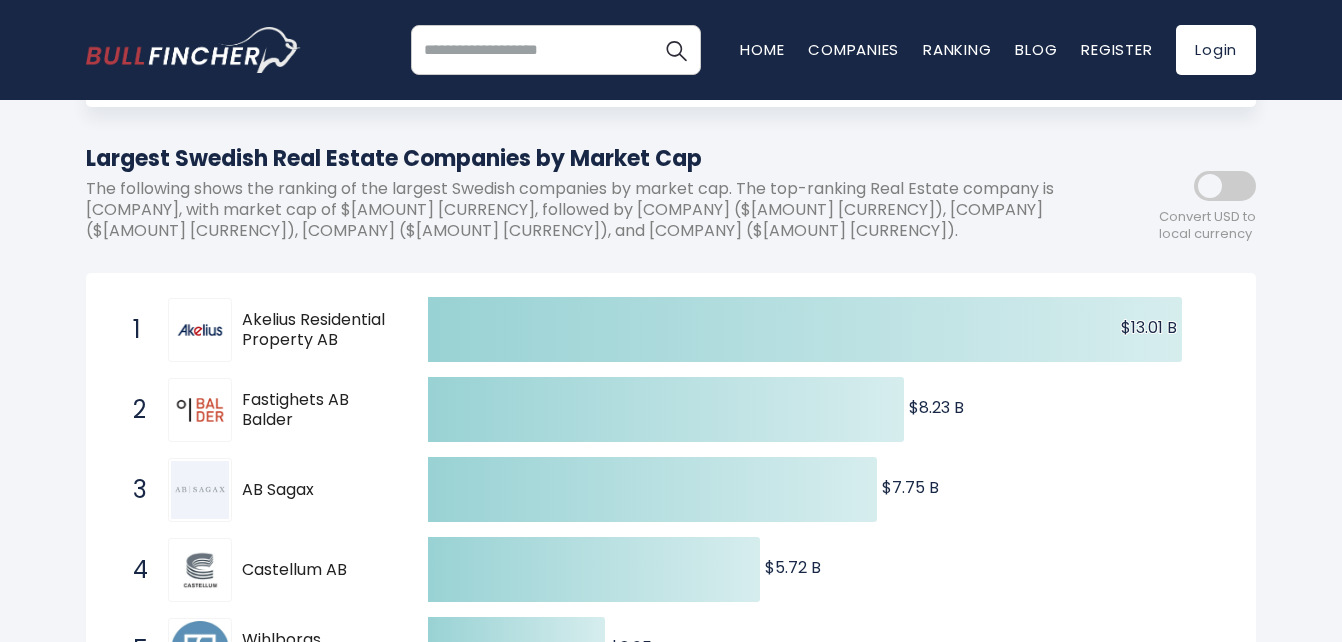 drag, startPoint x: 243, startPoint y: 313, endPoint x: 344, endPoint y: 330, distance: 102.4207 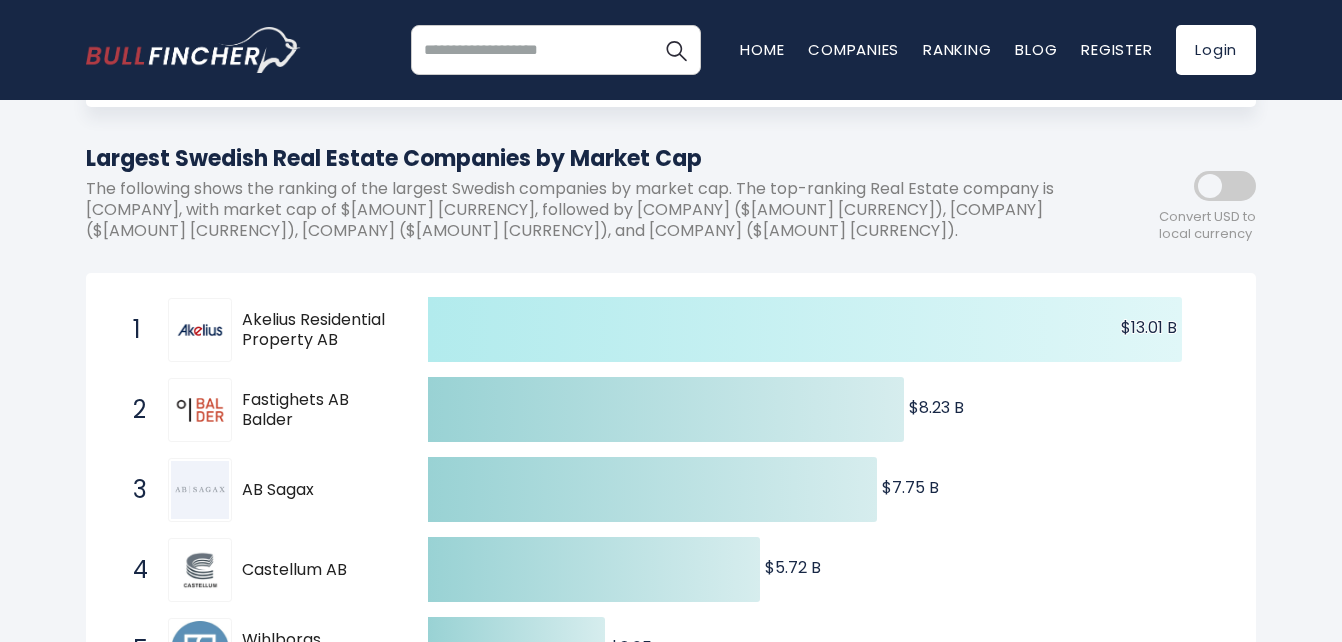 click 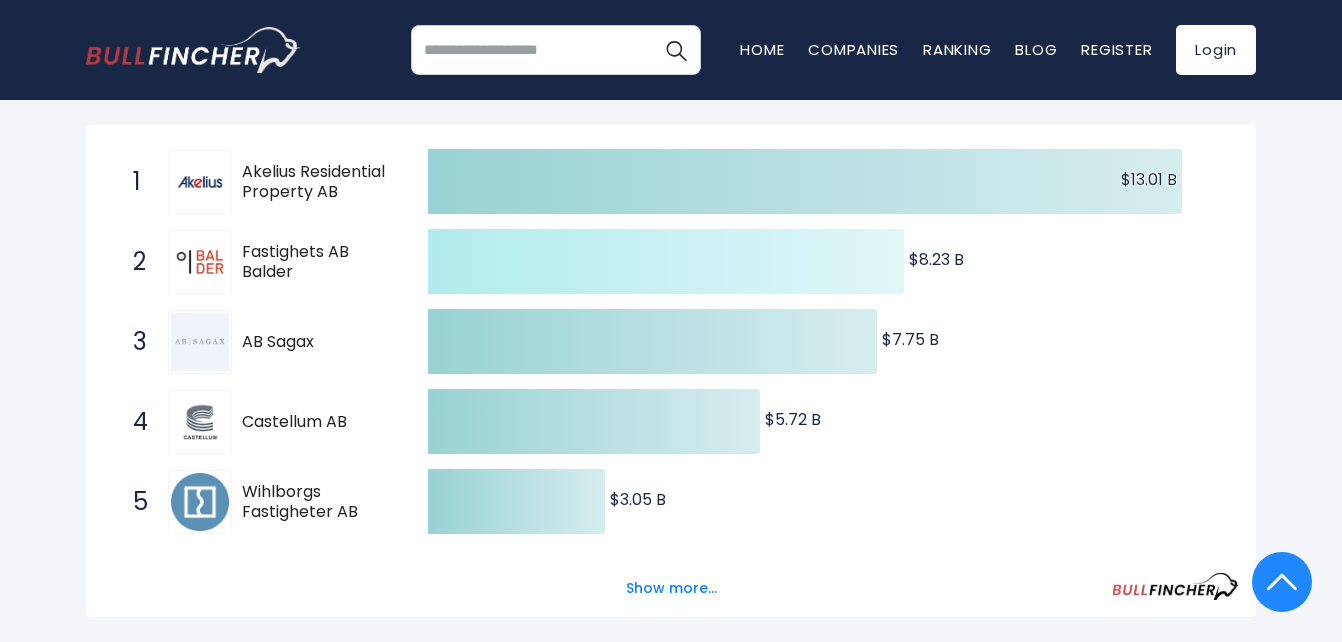 scroll, scrollTop: 200, scrollLeft: 0, axis: vertical 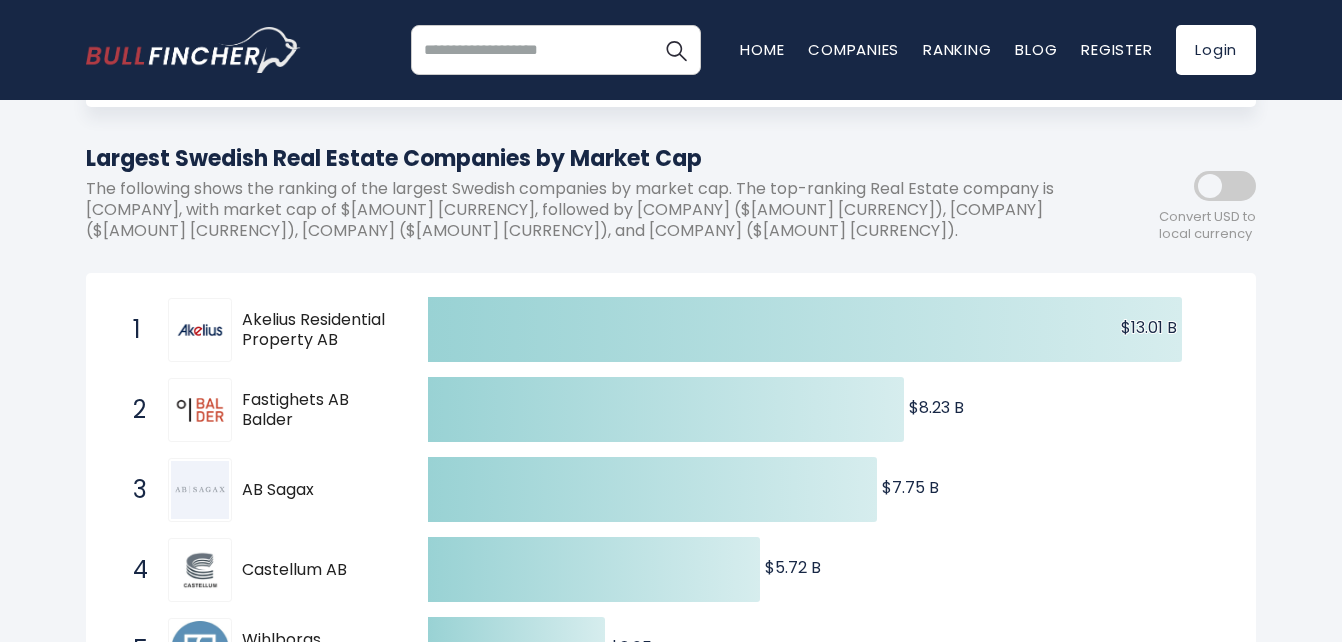 click on "Akelius Residential Property AB" at bounding box center (317, 331) 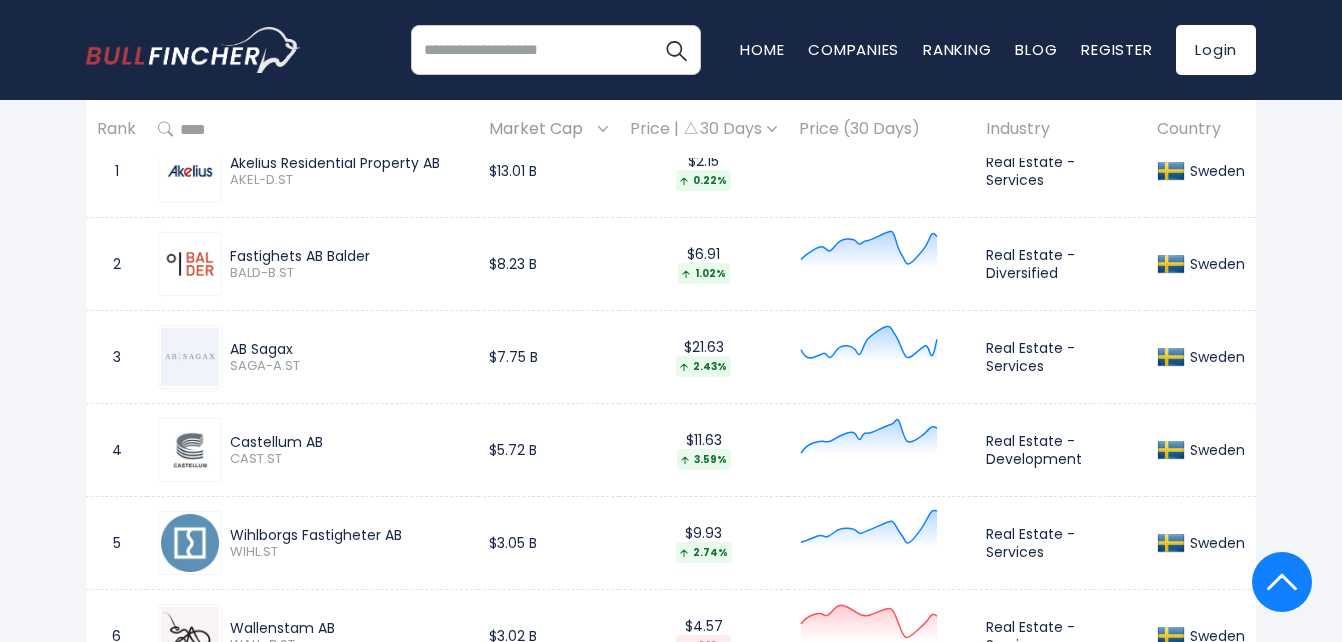 scroll, scrollTop: 1000, scrollLeft: 0, axis: vertical 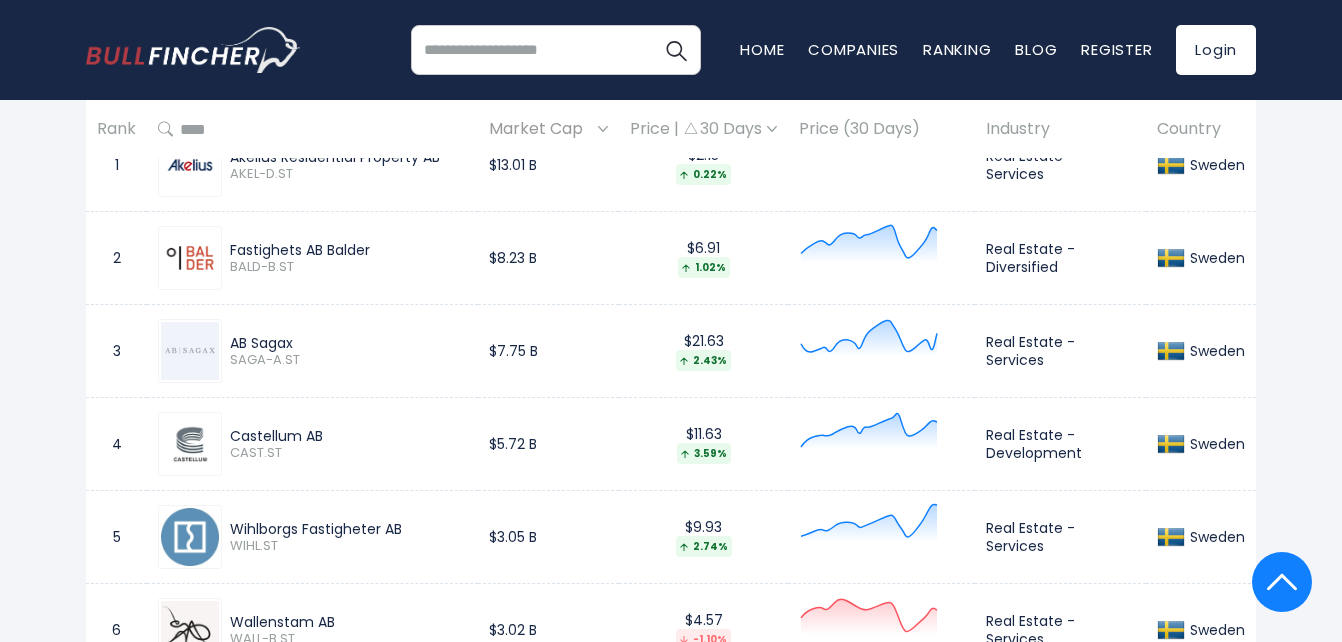 drag, startPoint x: 229, startPoint y: 341, endPoint x: 292, endPoint y: 341, distance: 63 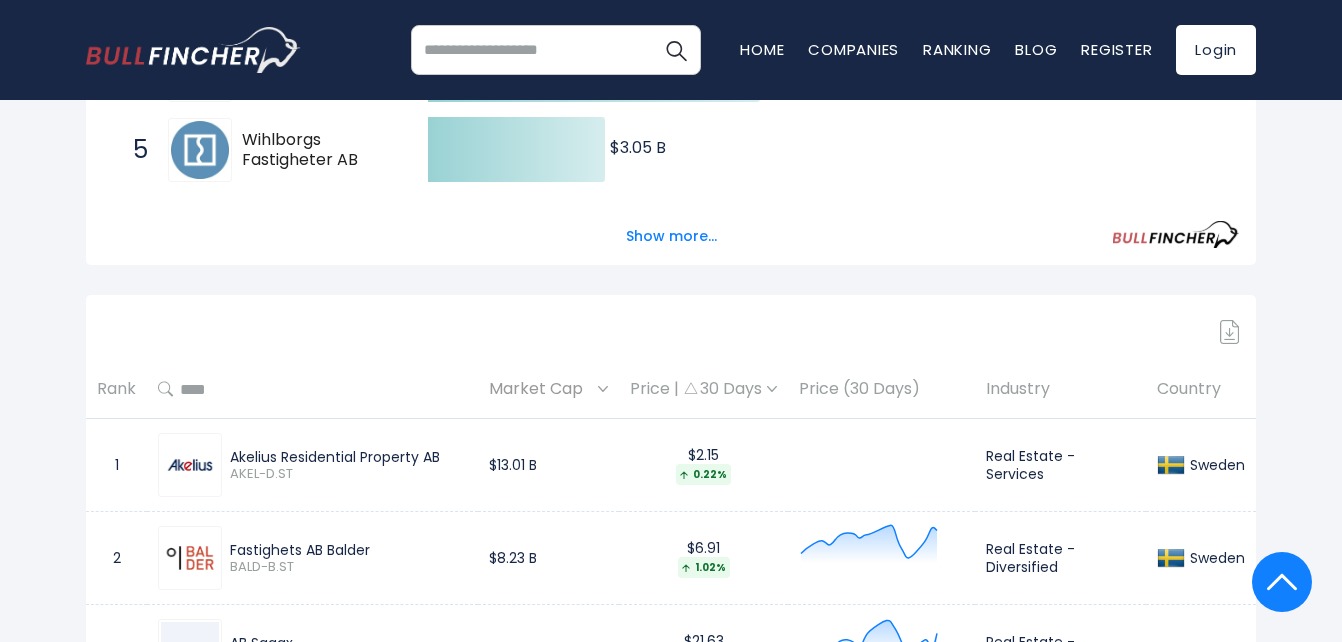 scroll, scrollTop: 900, scrollLeft: 0, axis: vertical 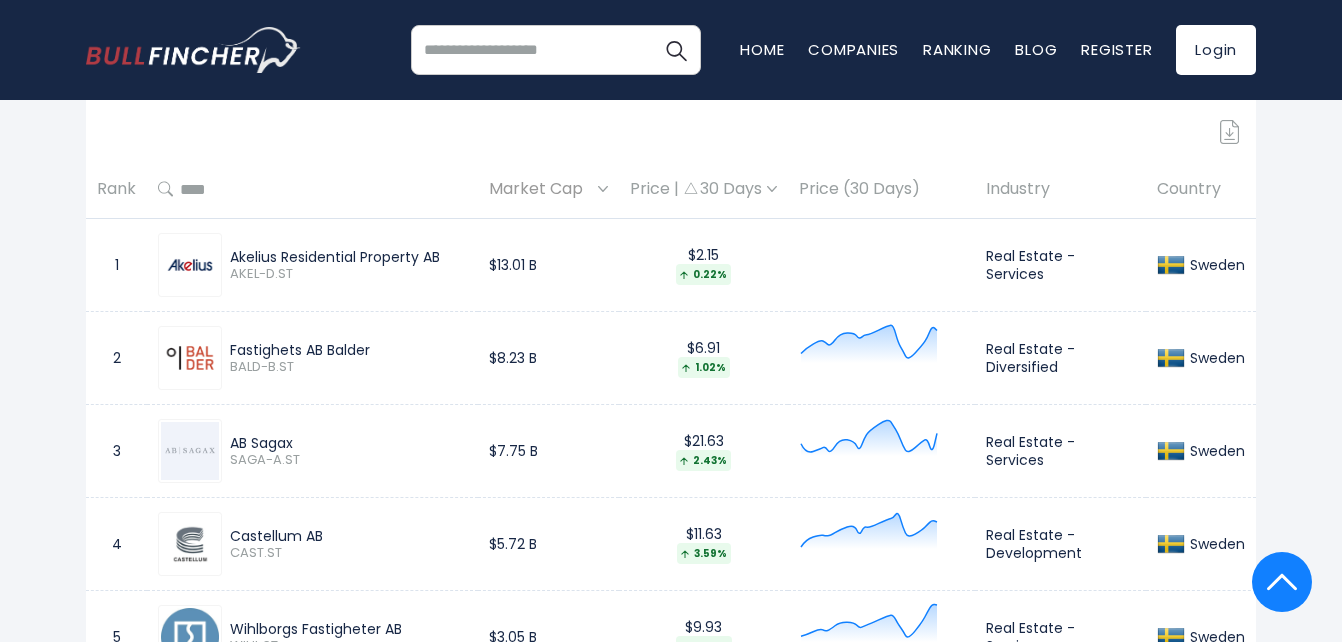 drag, startPoint x: 228, startPoint y: 443, endPoint x: 308, endPoint y: 443, distance: 80 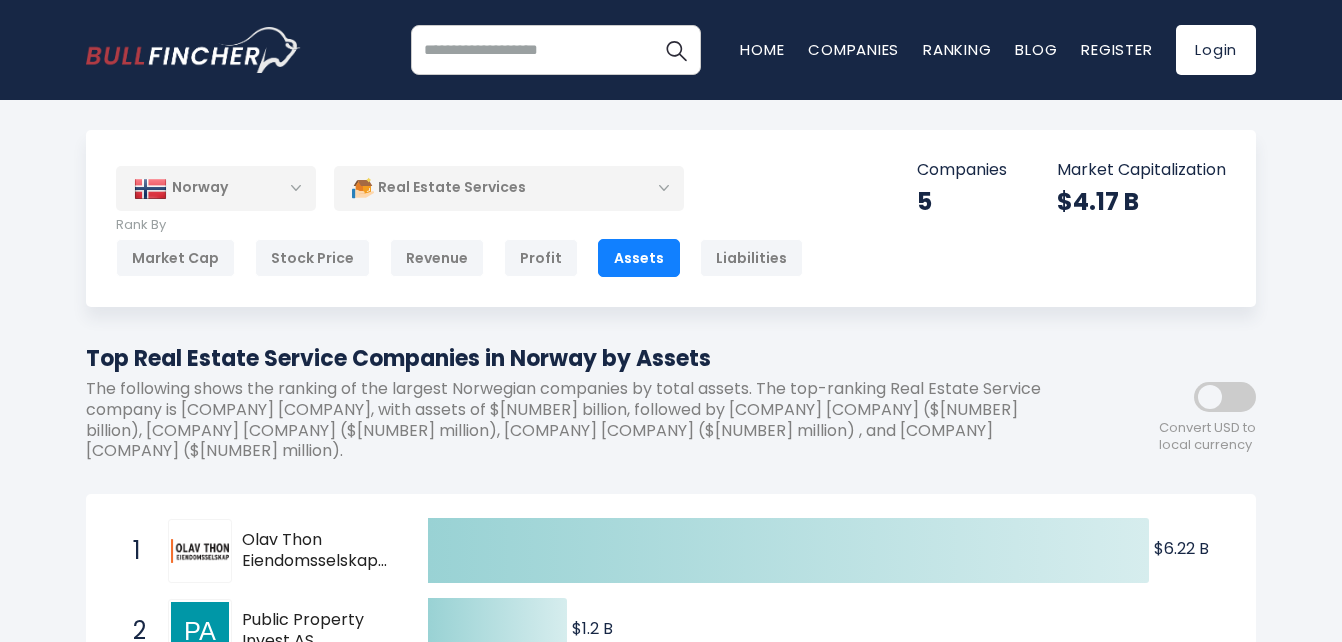 scroll, scrollTop: 0, scrollLeft: 0, axis: both 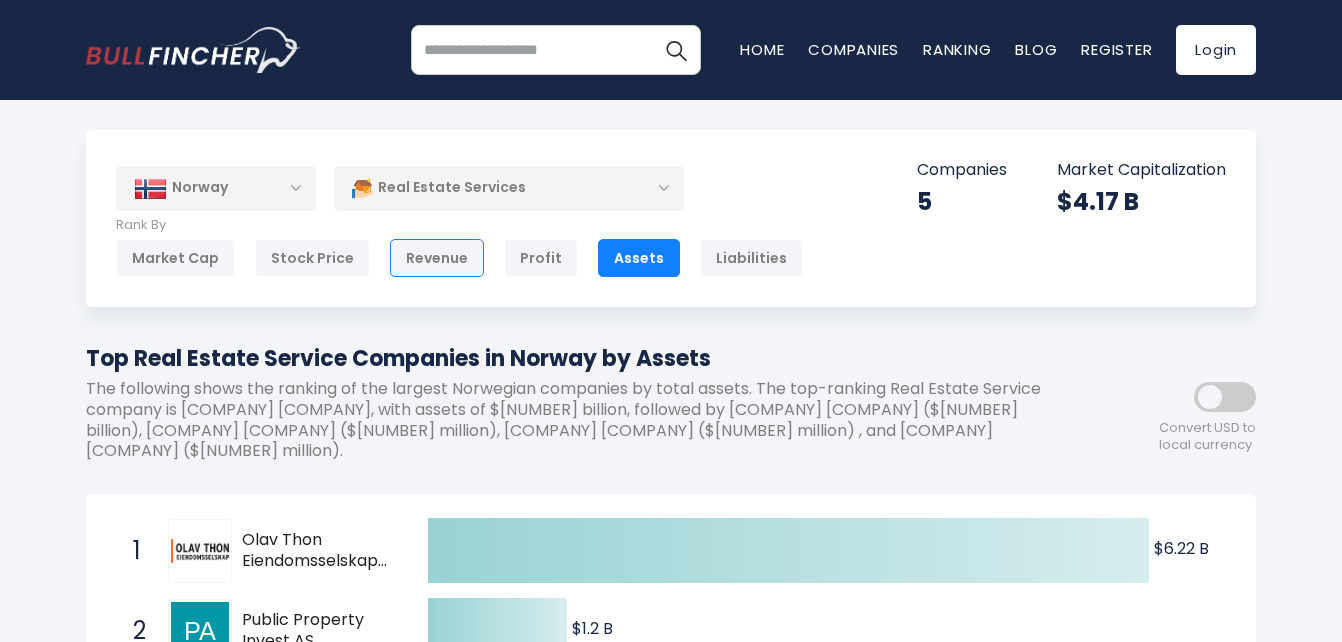 click on "Revenue" at bounding box center [437, 258] 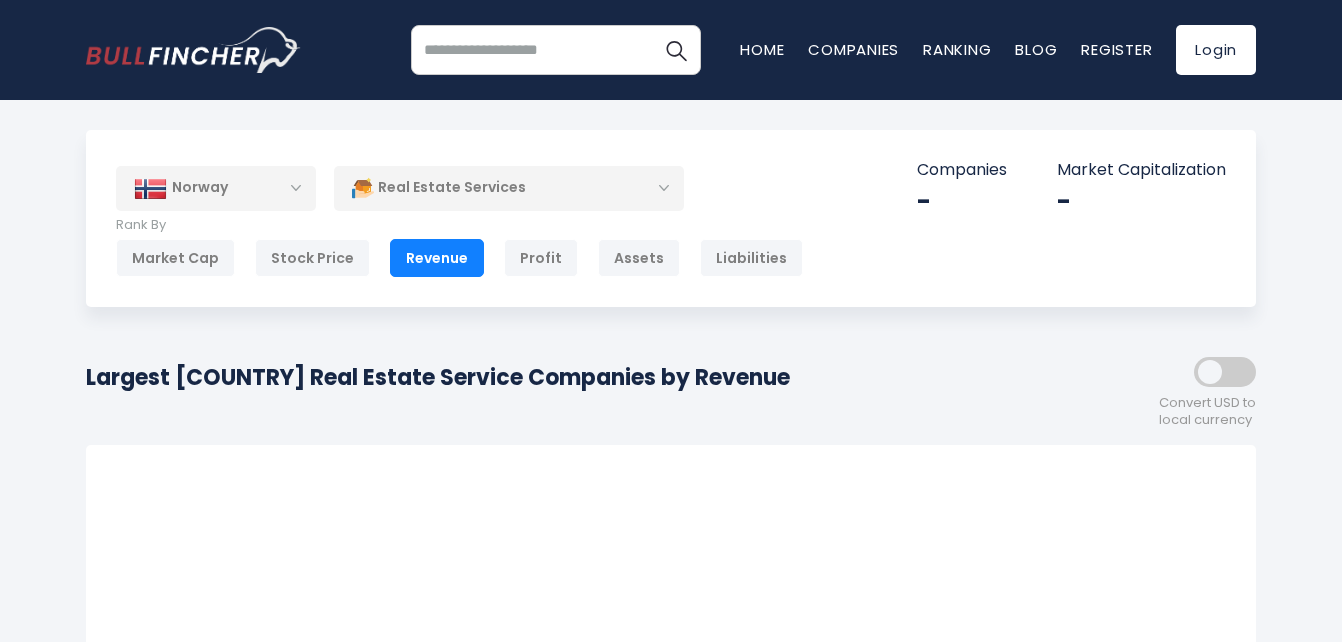 scroll, scrollTop: 0, scrollLeft: 0, axis: both 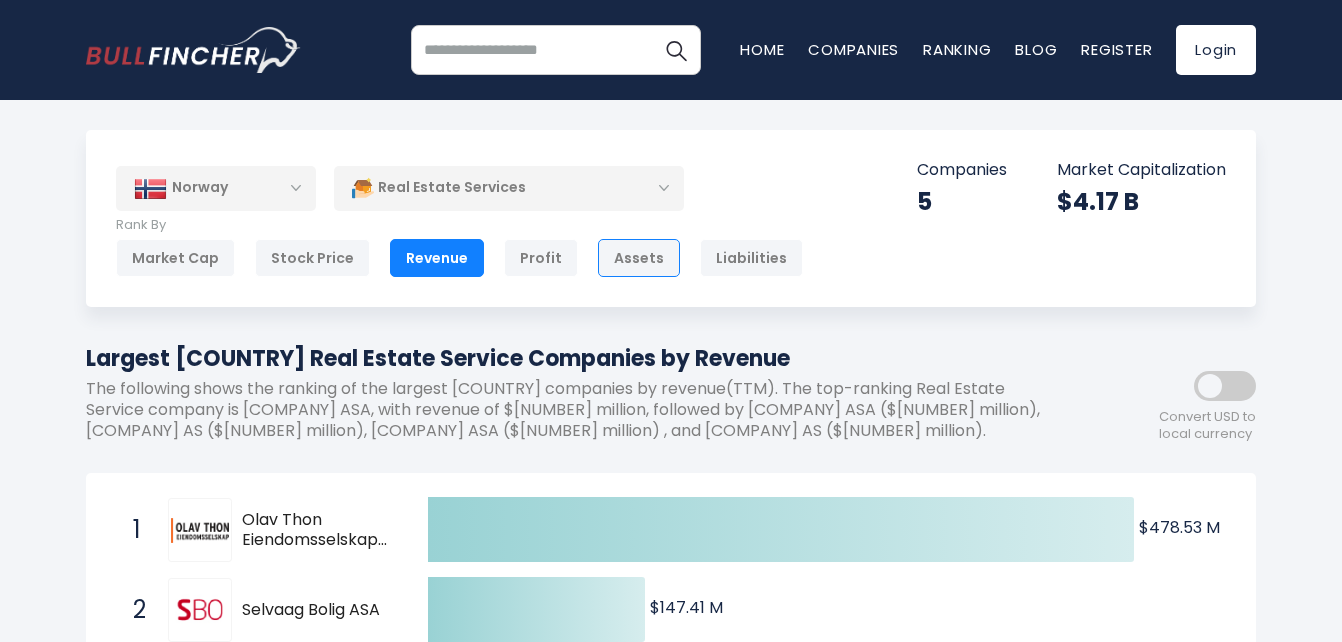 click on "Assets" at bounding box center [639, 258] 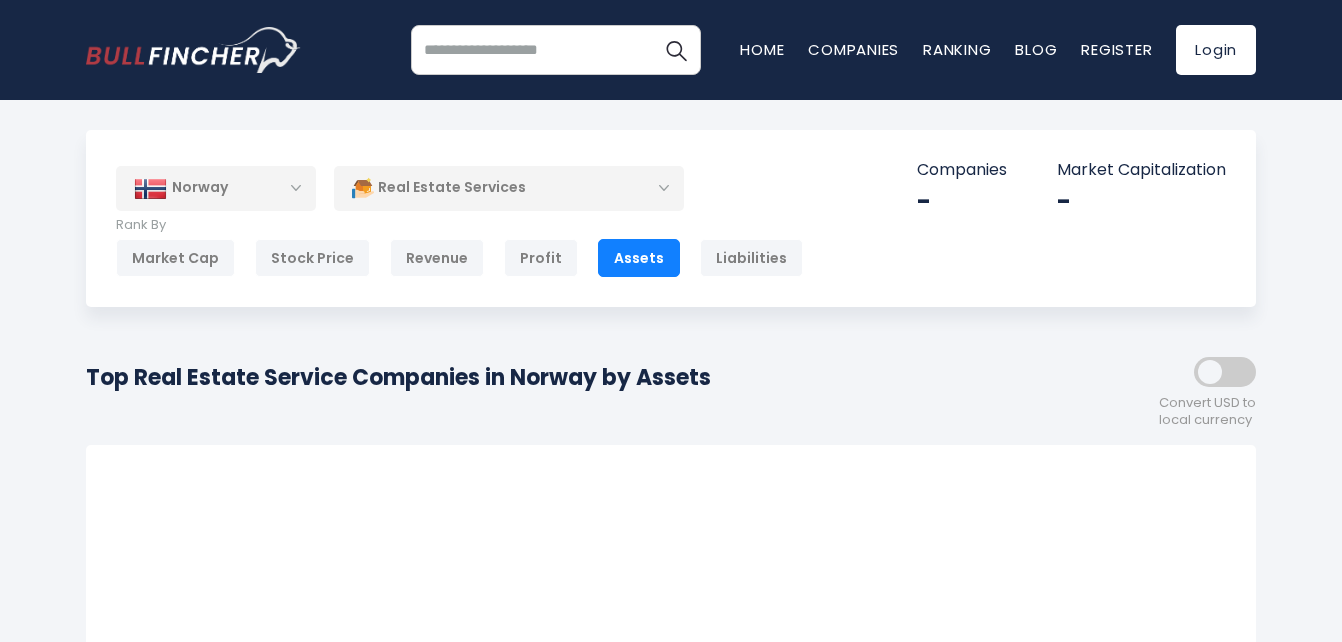 scroll, scrollTop: 53, scrollLeft: 0, axis: vertical 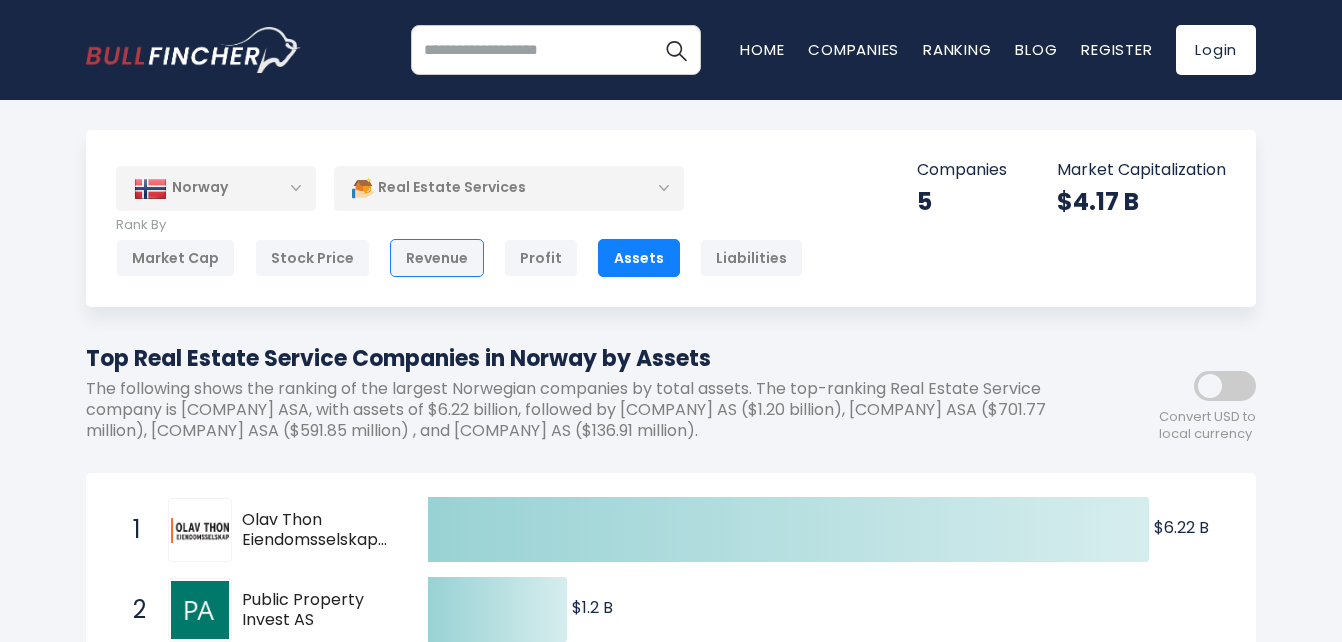 click on "Revenue" at bounding box center [437, 258] 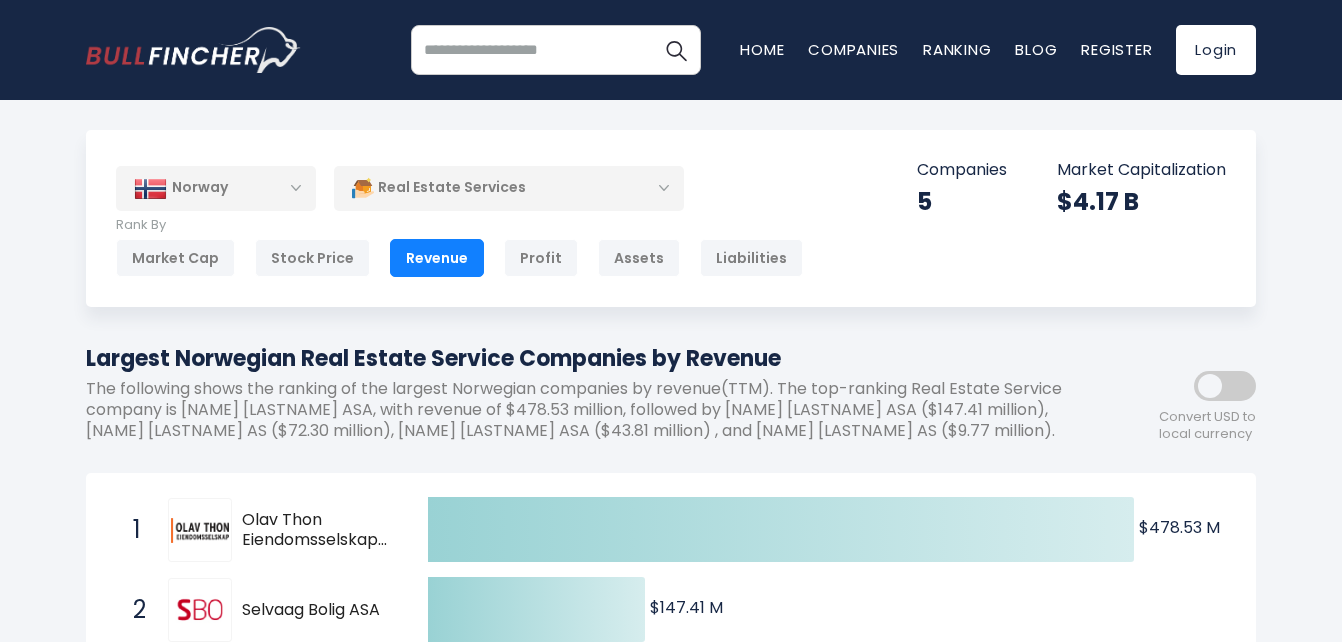 scroll, scrollTop: 0, scrollLeft: 0, axis: both 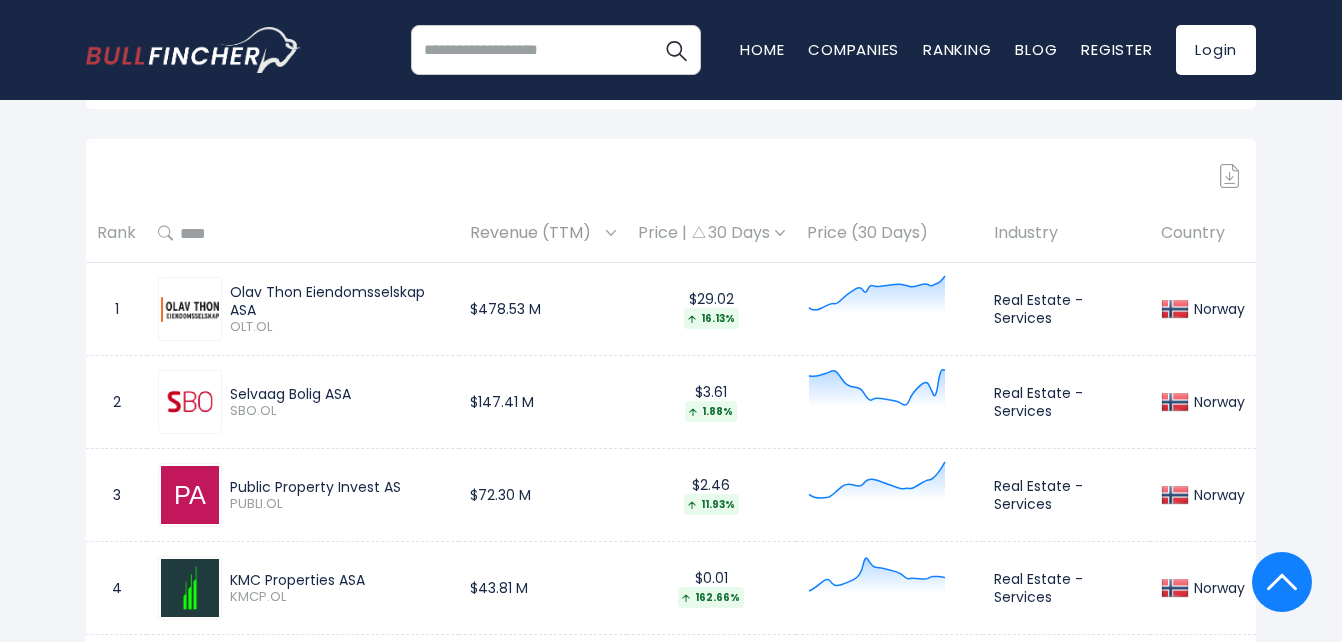 drag, startPoint x: 256, startPoint y: 330, endPoint x: 225, endPoint y: 305, distance: 39.824615 